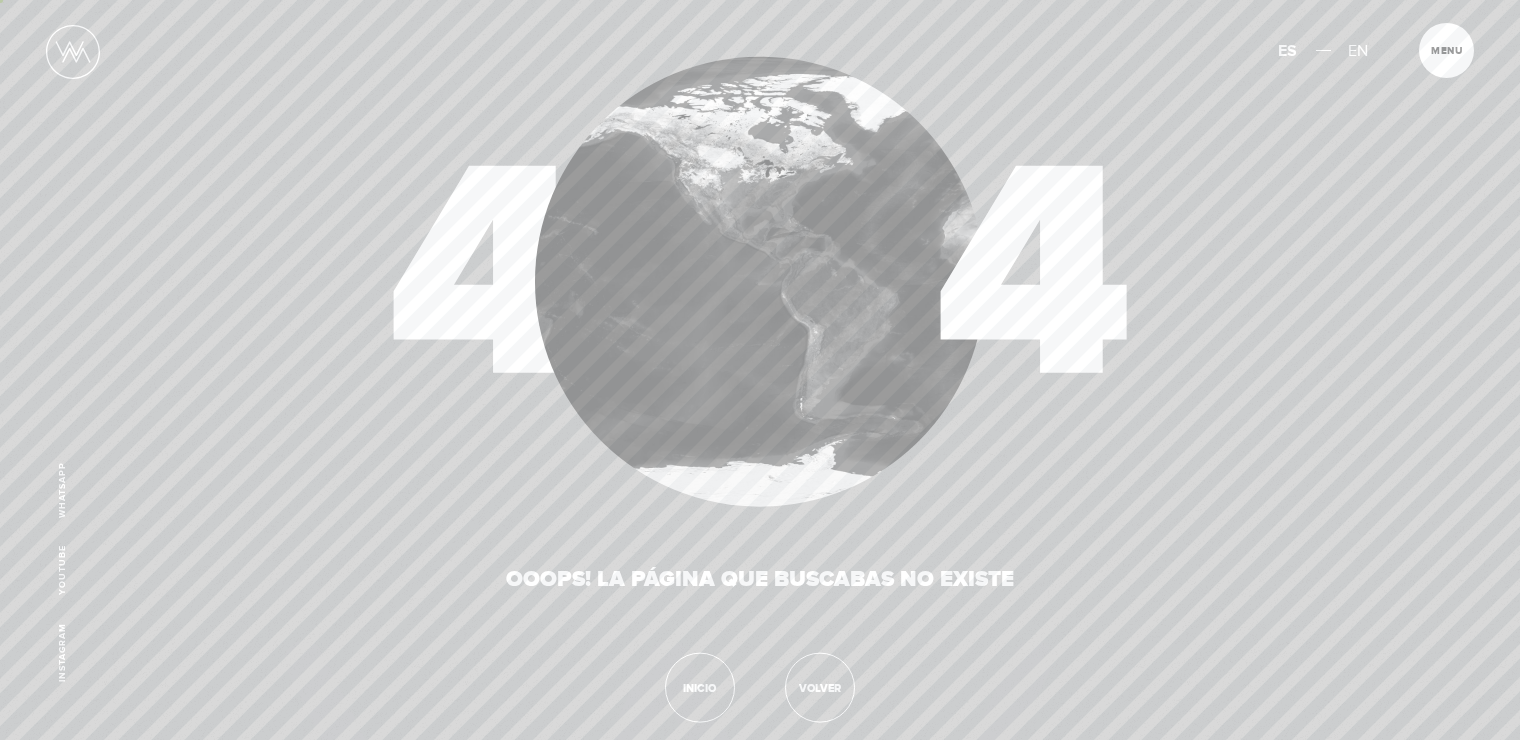 scroll, scrollTop: 300, scrollLeft: 0, axis: vertical 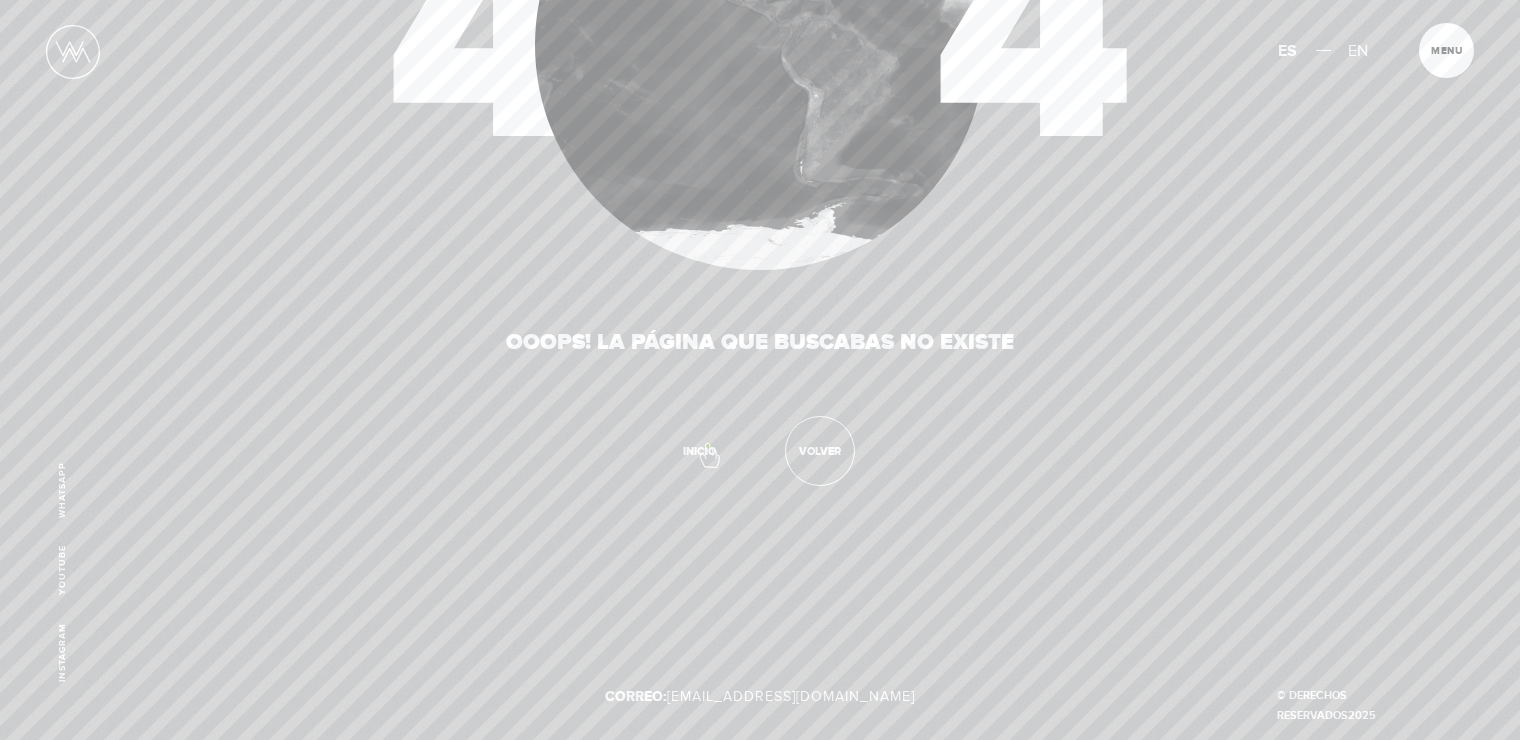 click on "Inicio" at bounding box center [700, 451] 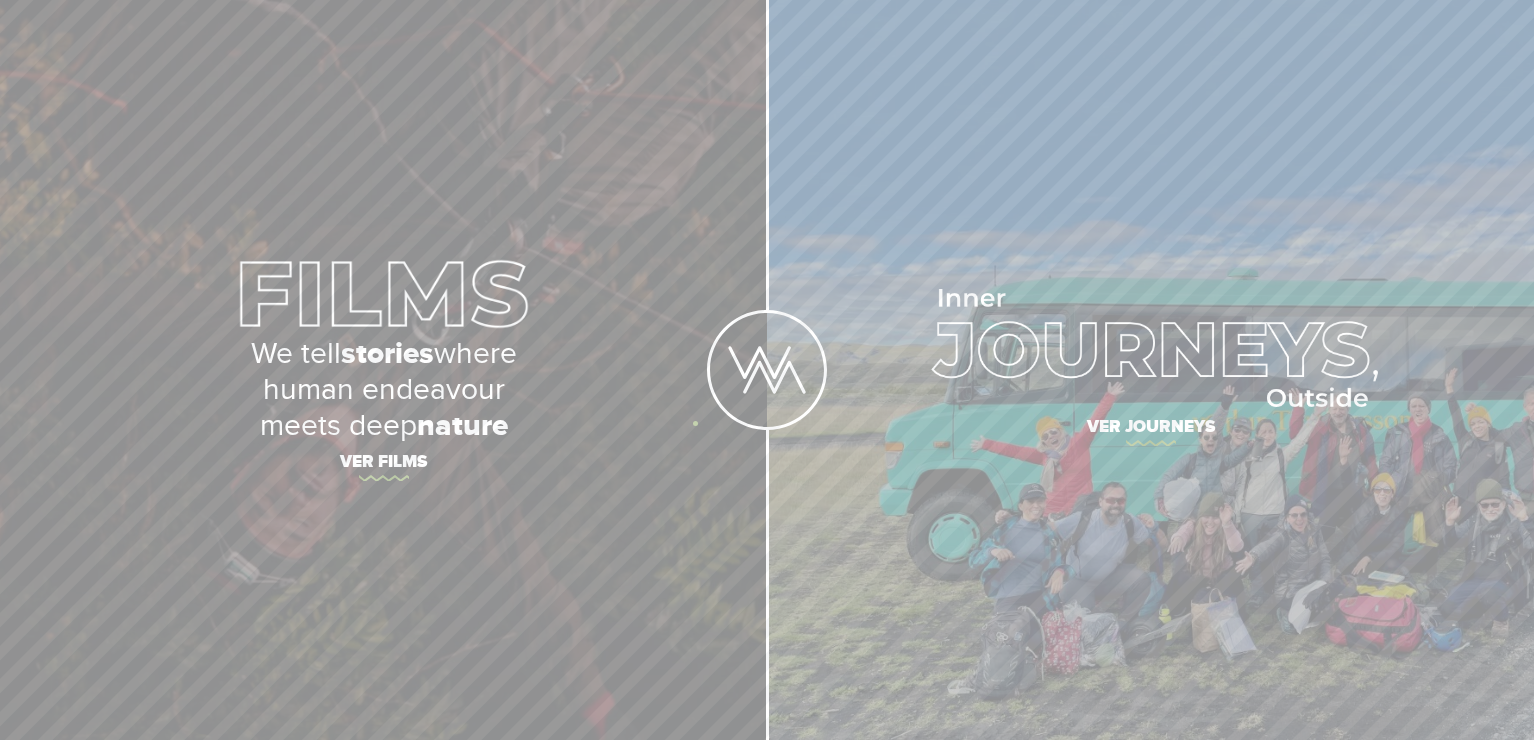 scroll, scrollTop: 0, scrollLeft: 0, axis: both 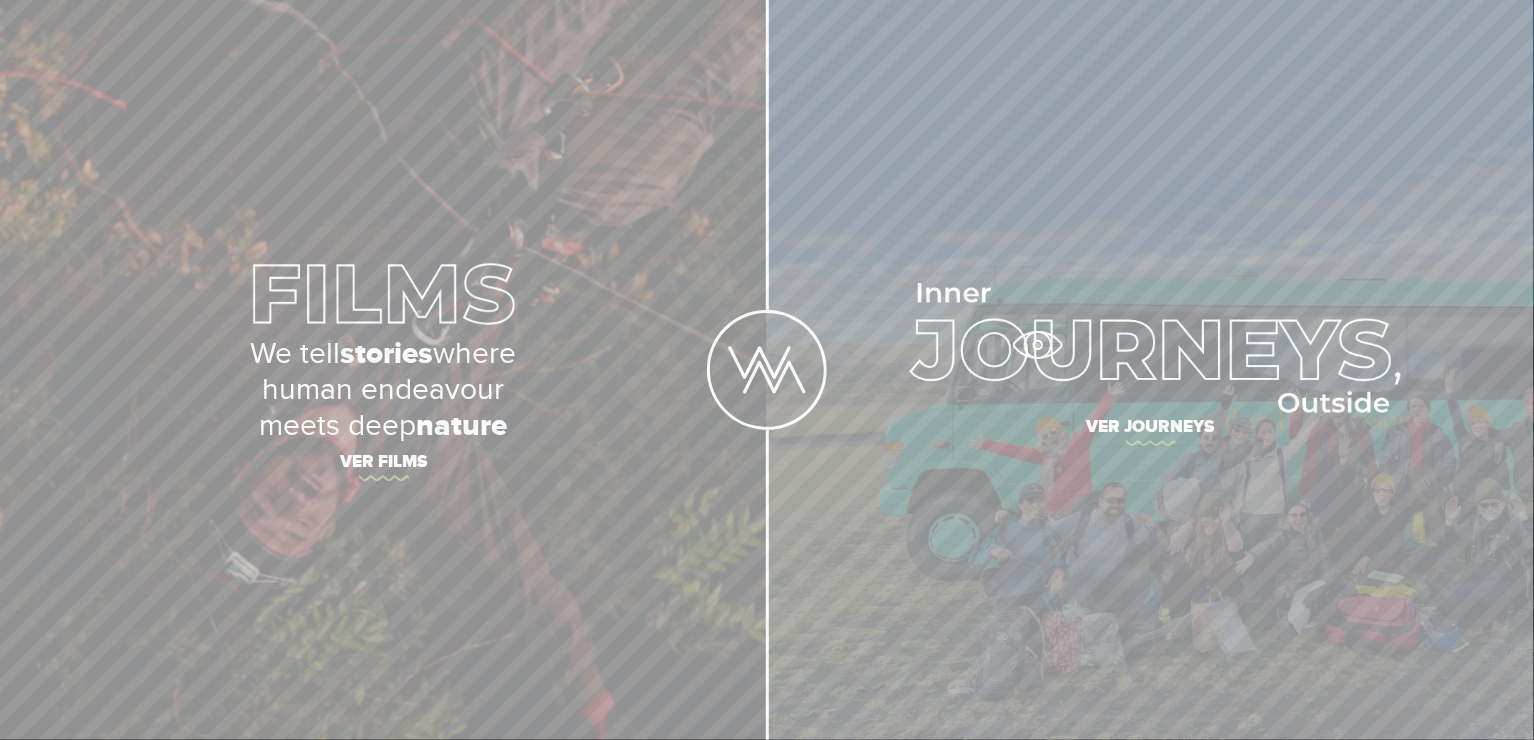 click at bounding box center (1150, 348) 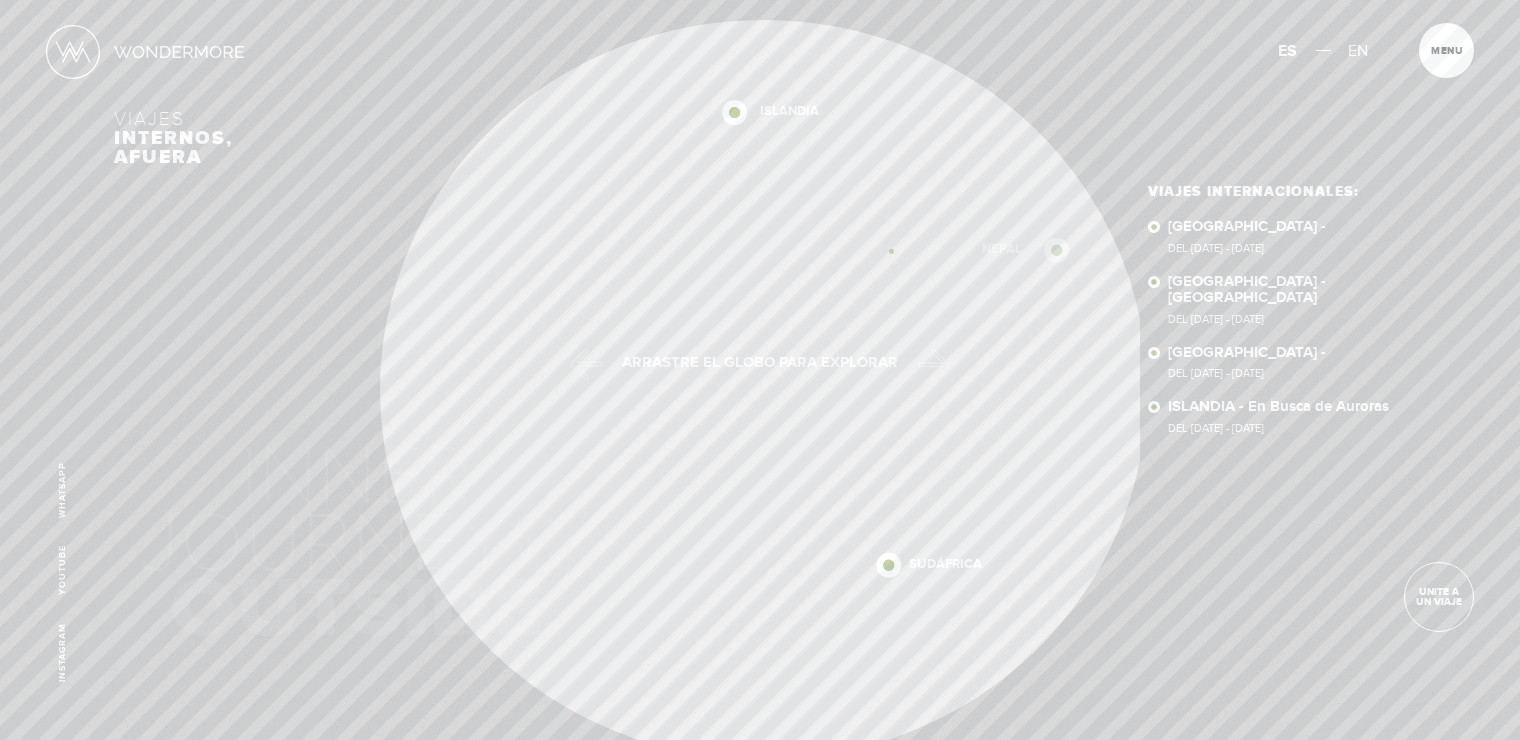 scroll, scrollTop: 0, scrollLeft: 0, axis: both 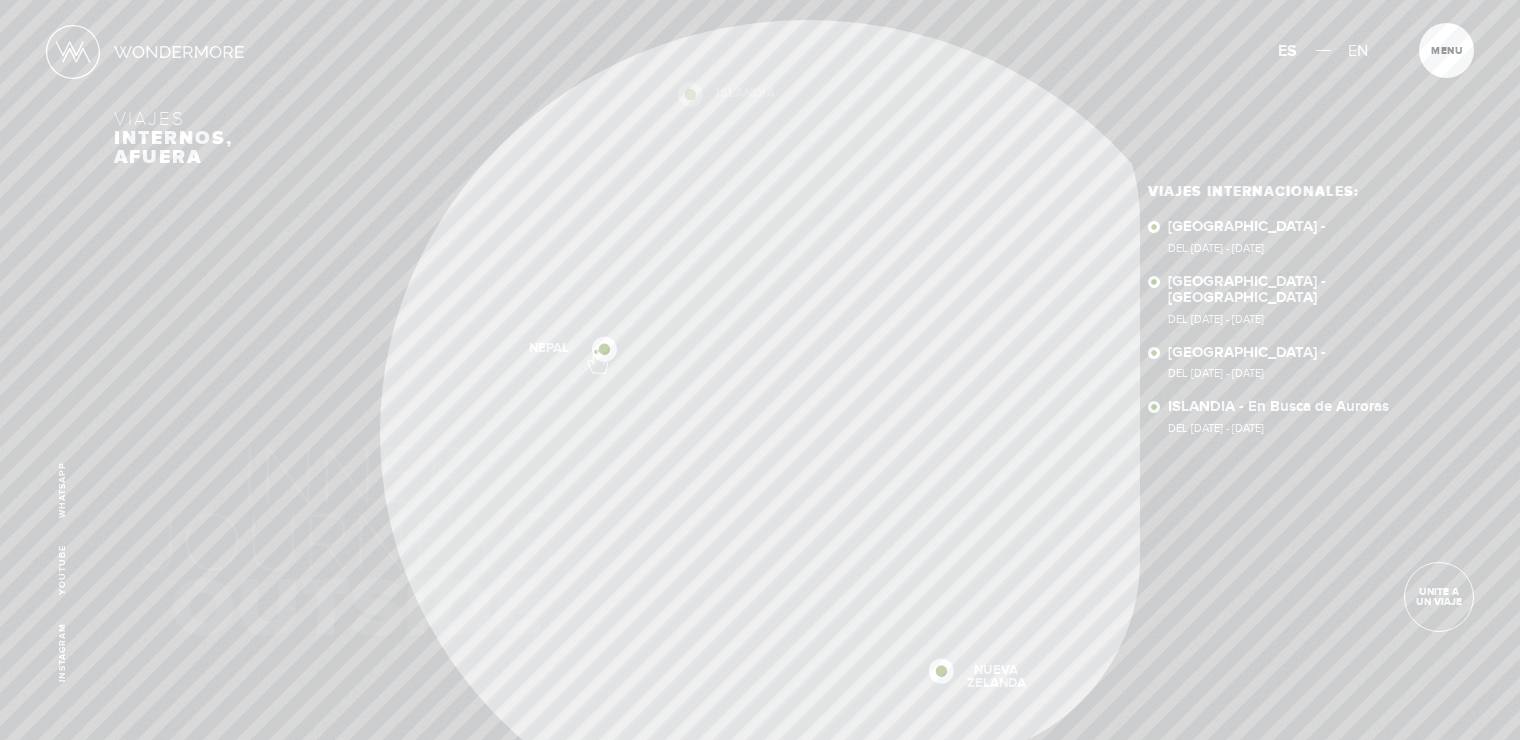 click at bounding box center (604, 349) 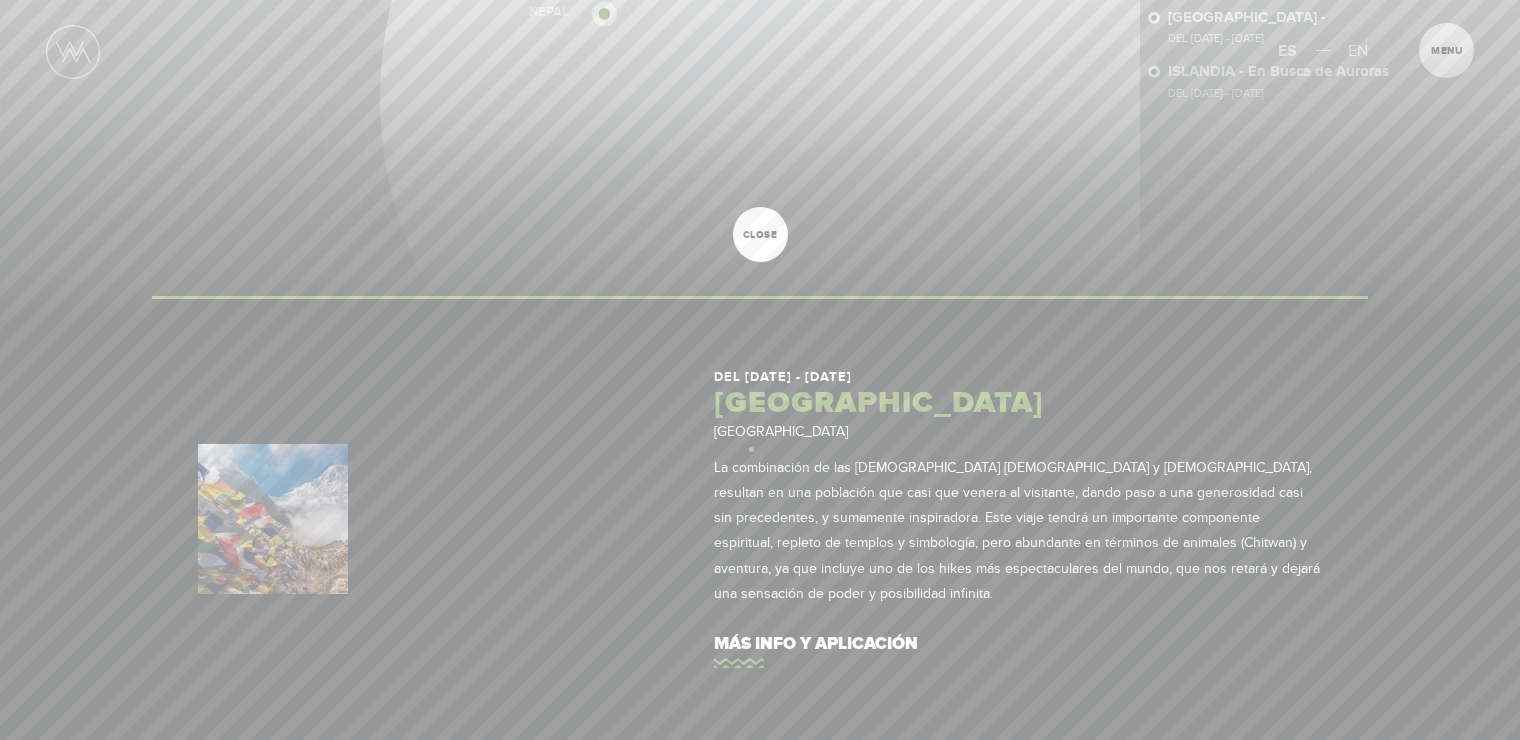 scroll, scrollTop: 600, scrollLeft: 0, axis: vertical 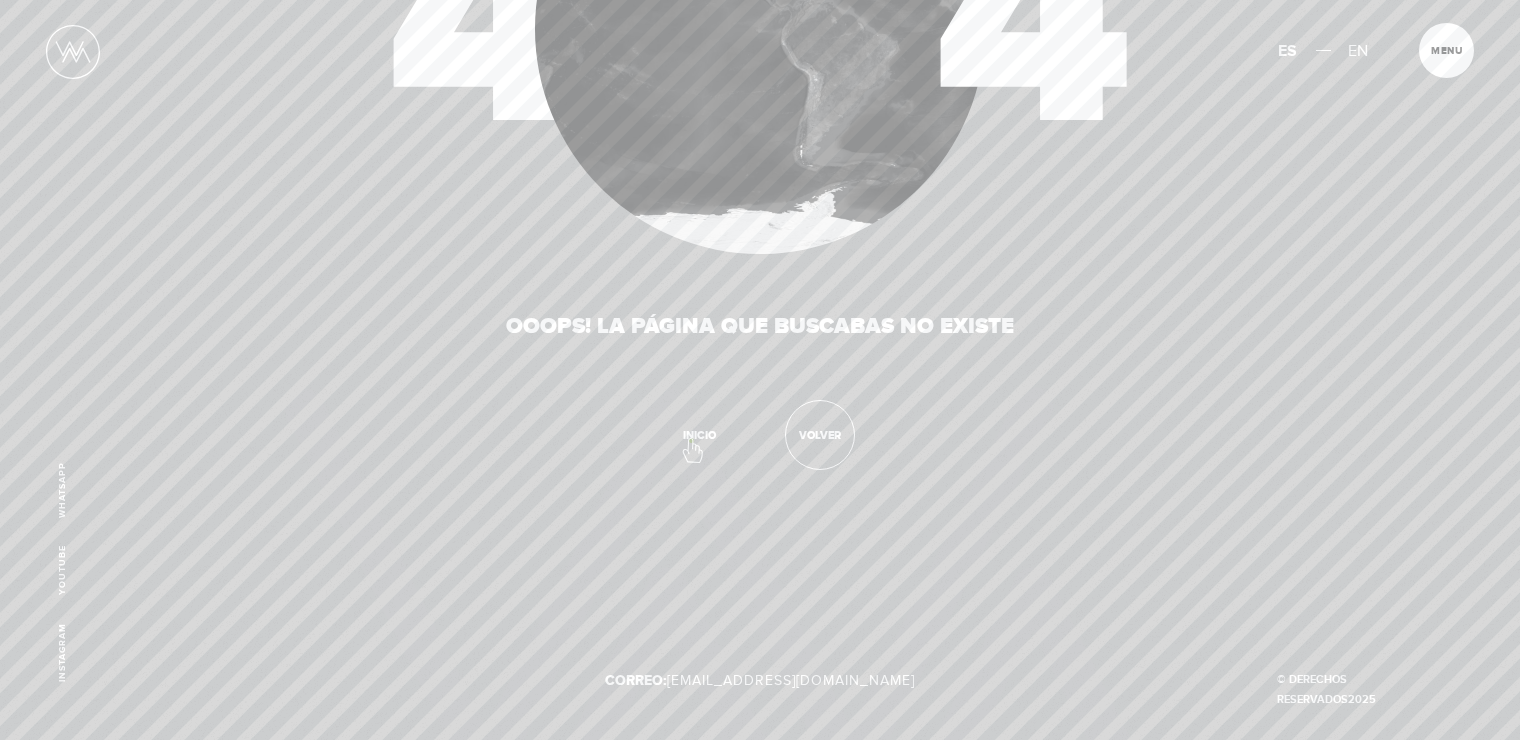 click on "Inicio" at bounding box center (700, 435) 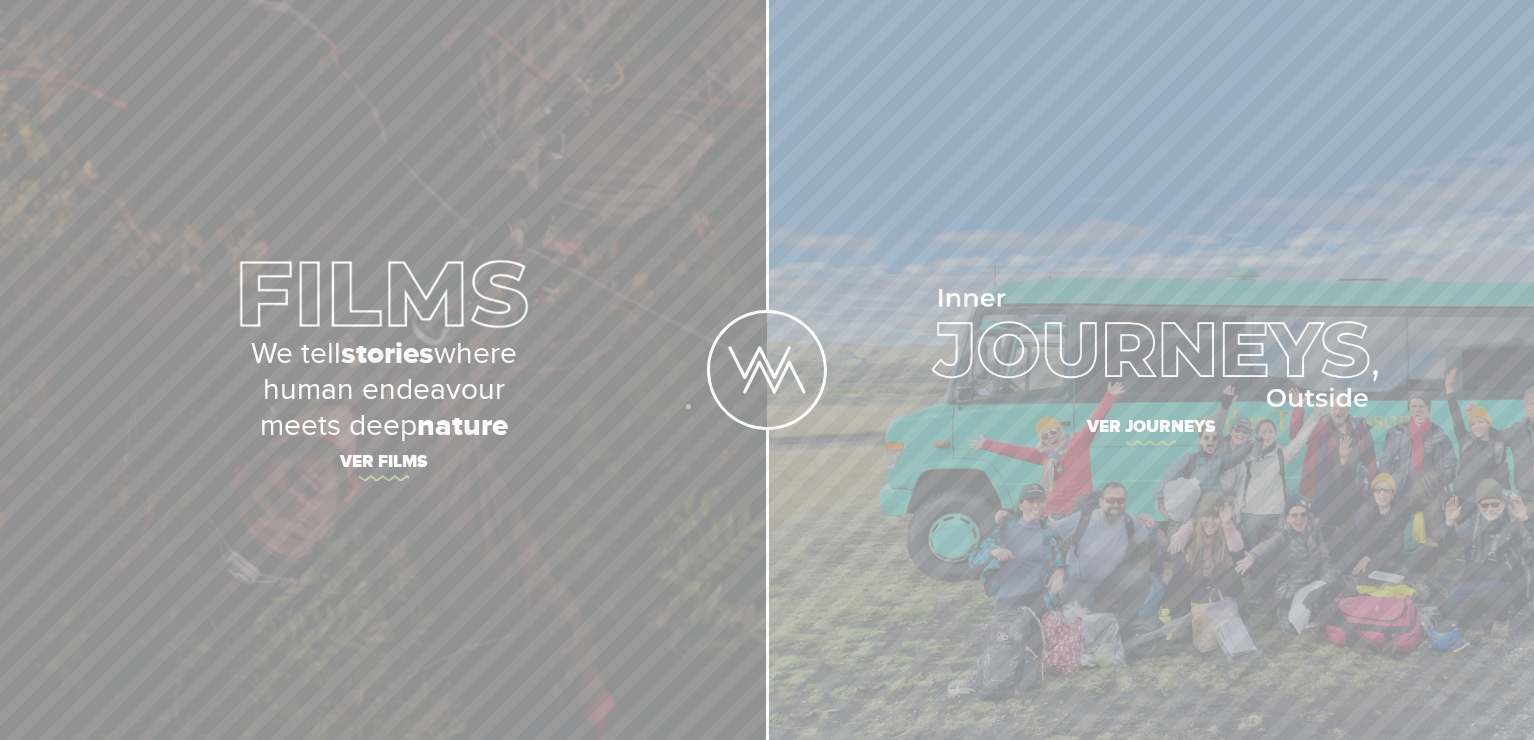 scroll, scrollTop: 0, scrollLeft: 0, axis: both 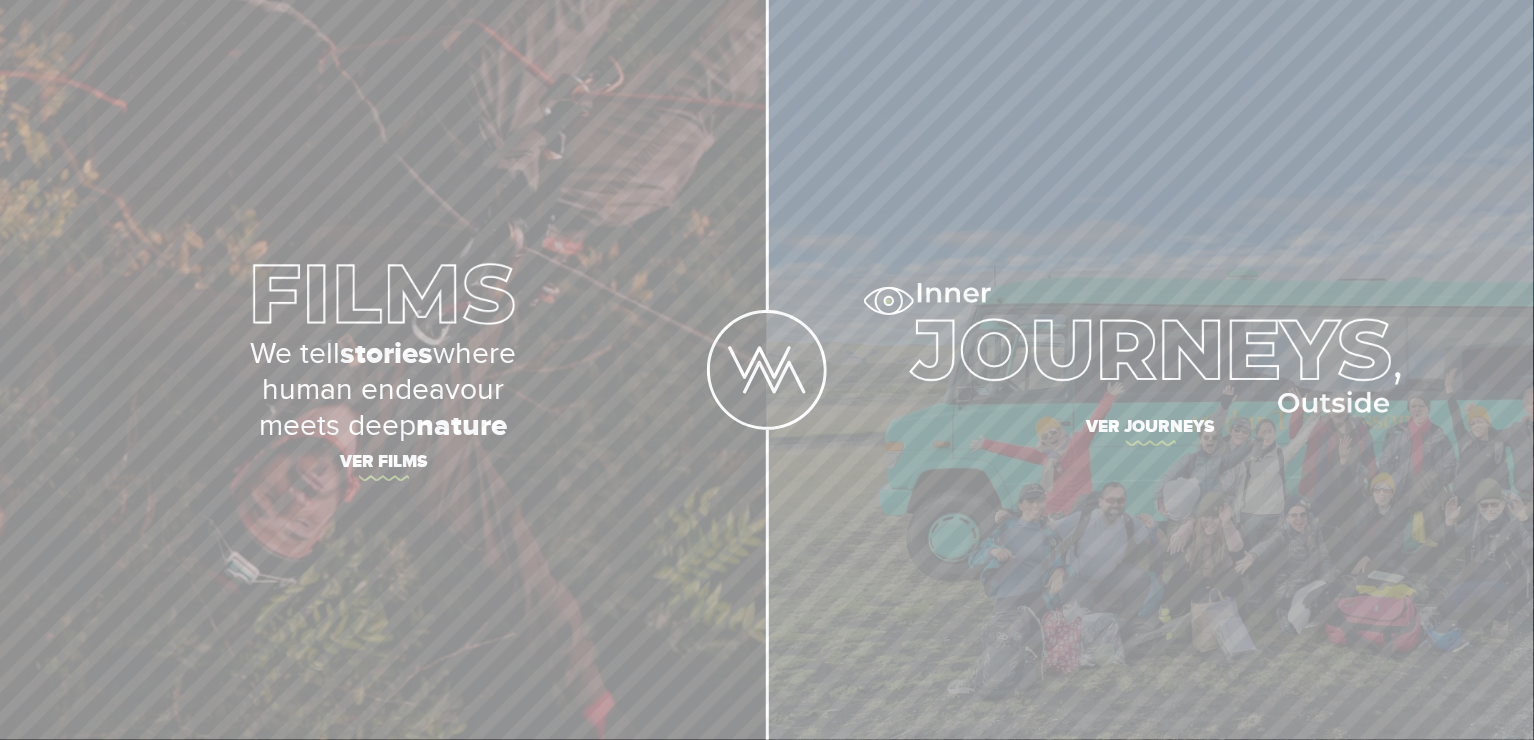 click on "Ver journeys" at bounding box center [1151, 370] 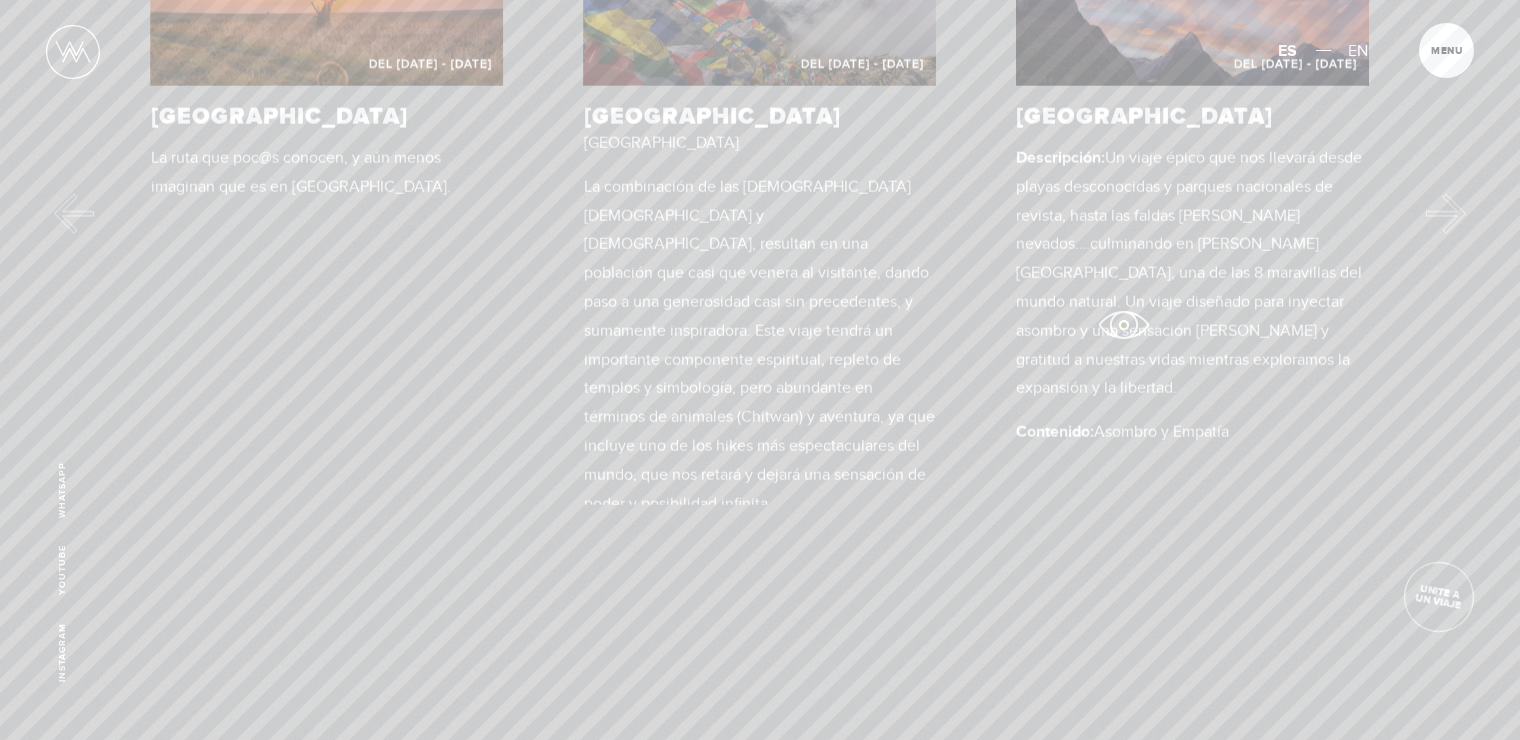 scroll, scrollTop: 900, scrollLeft: 0, axis: vertical 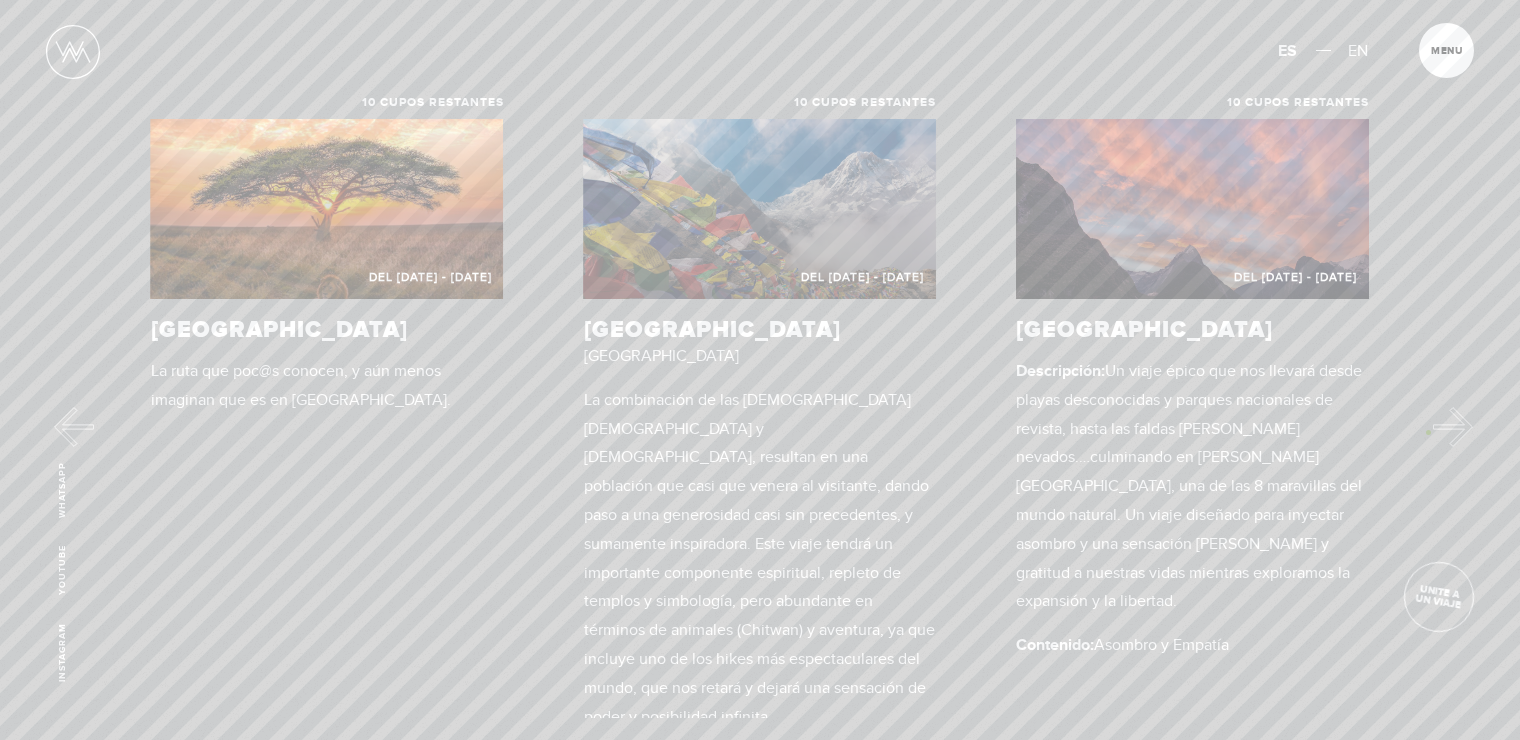 click at bounding box center [1453, 427] 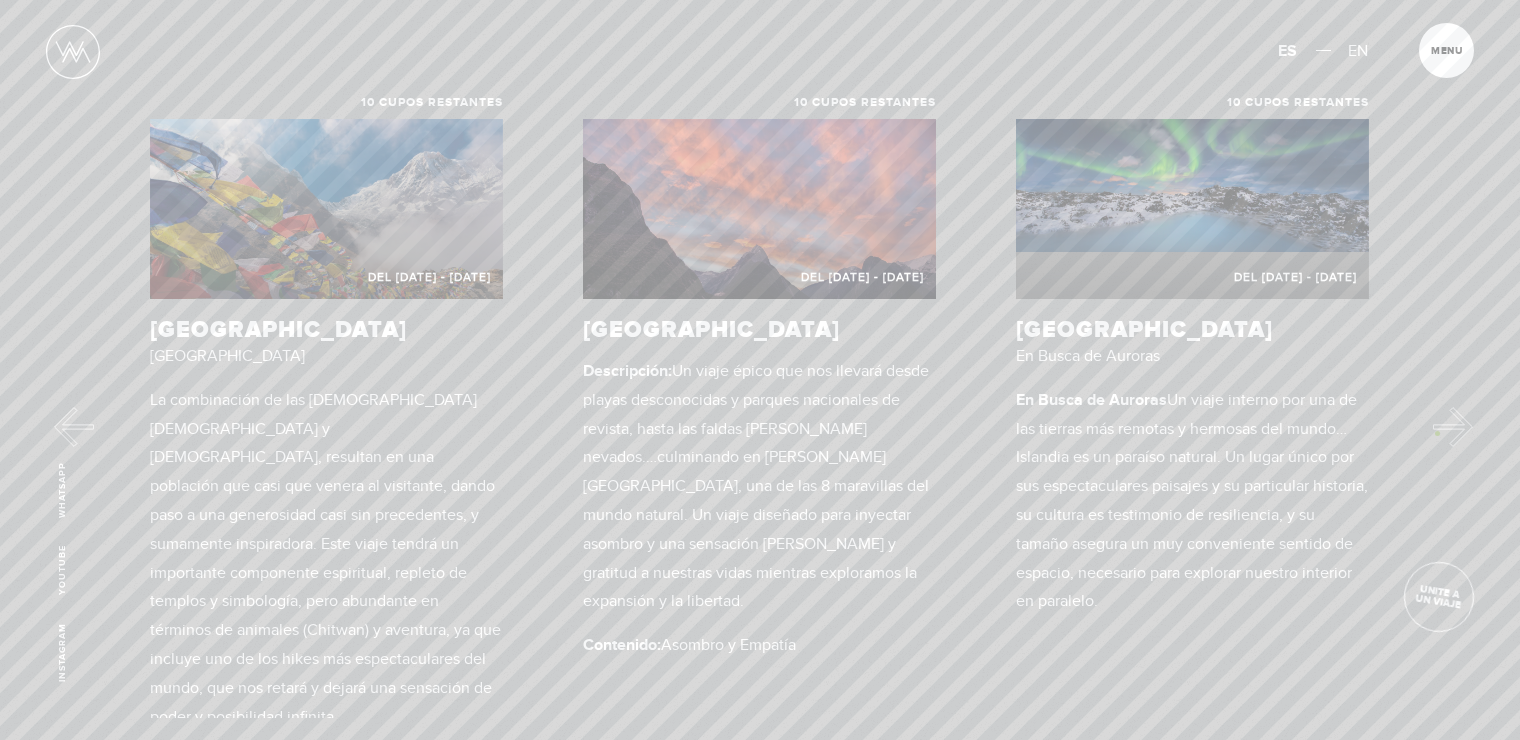 click at bounding box center [1453, 427] 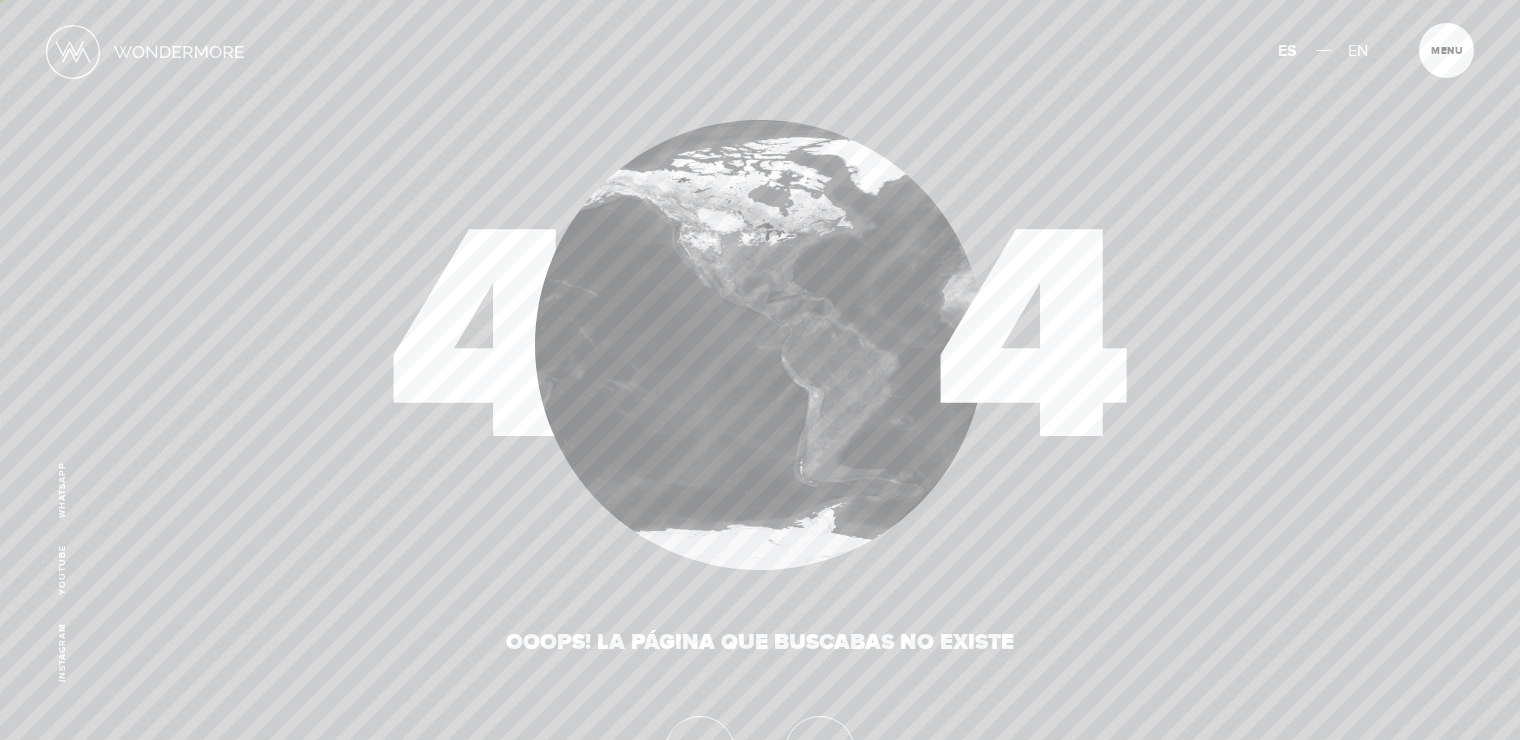 scroll, scrollTop: 0, scrollLeft: 0, axis: both 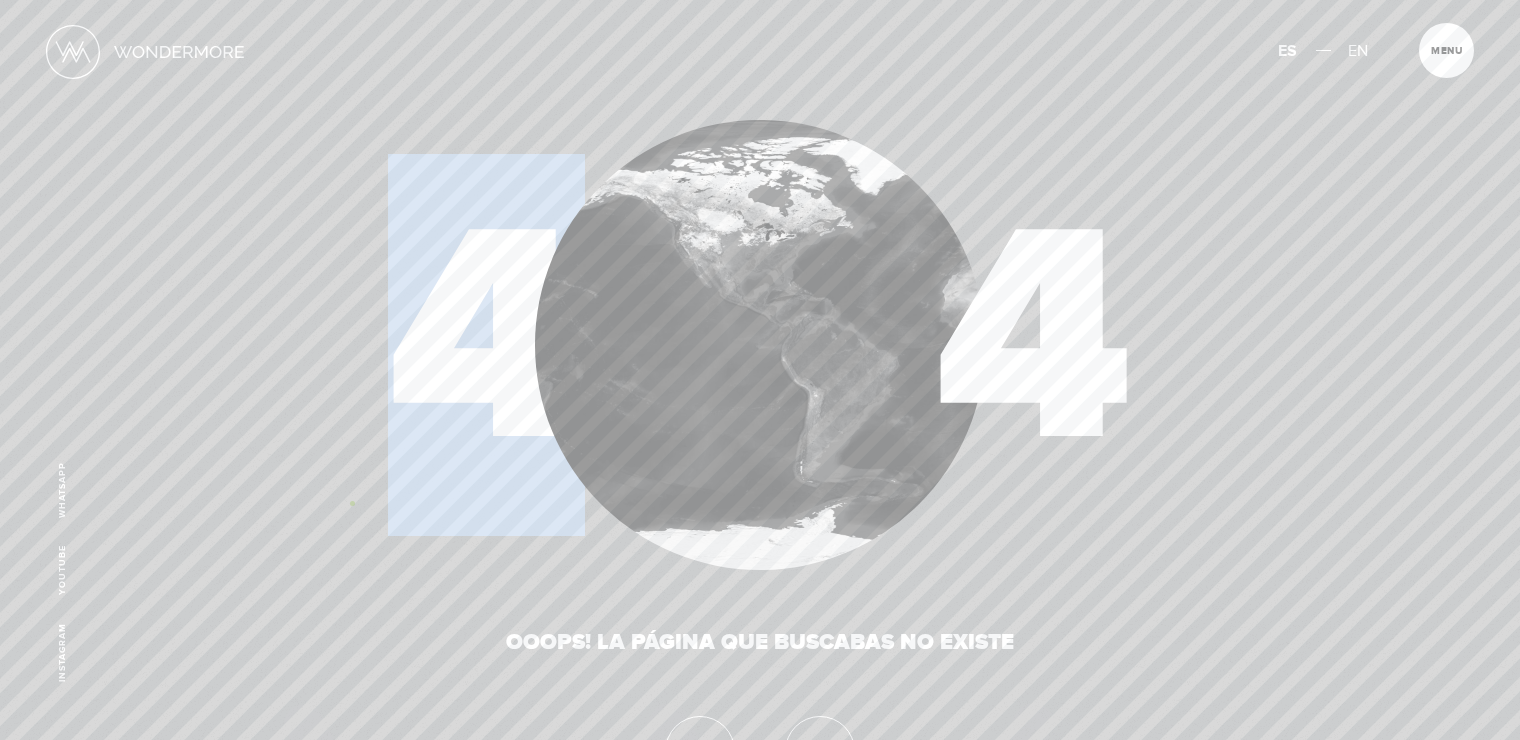 drag, startPoint x: 761, startPoint y: 370, endPoint x: 353, endPoint y: 502, distance: 428.82166 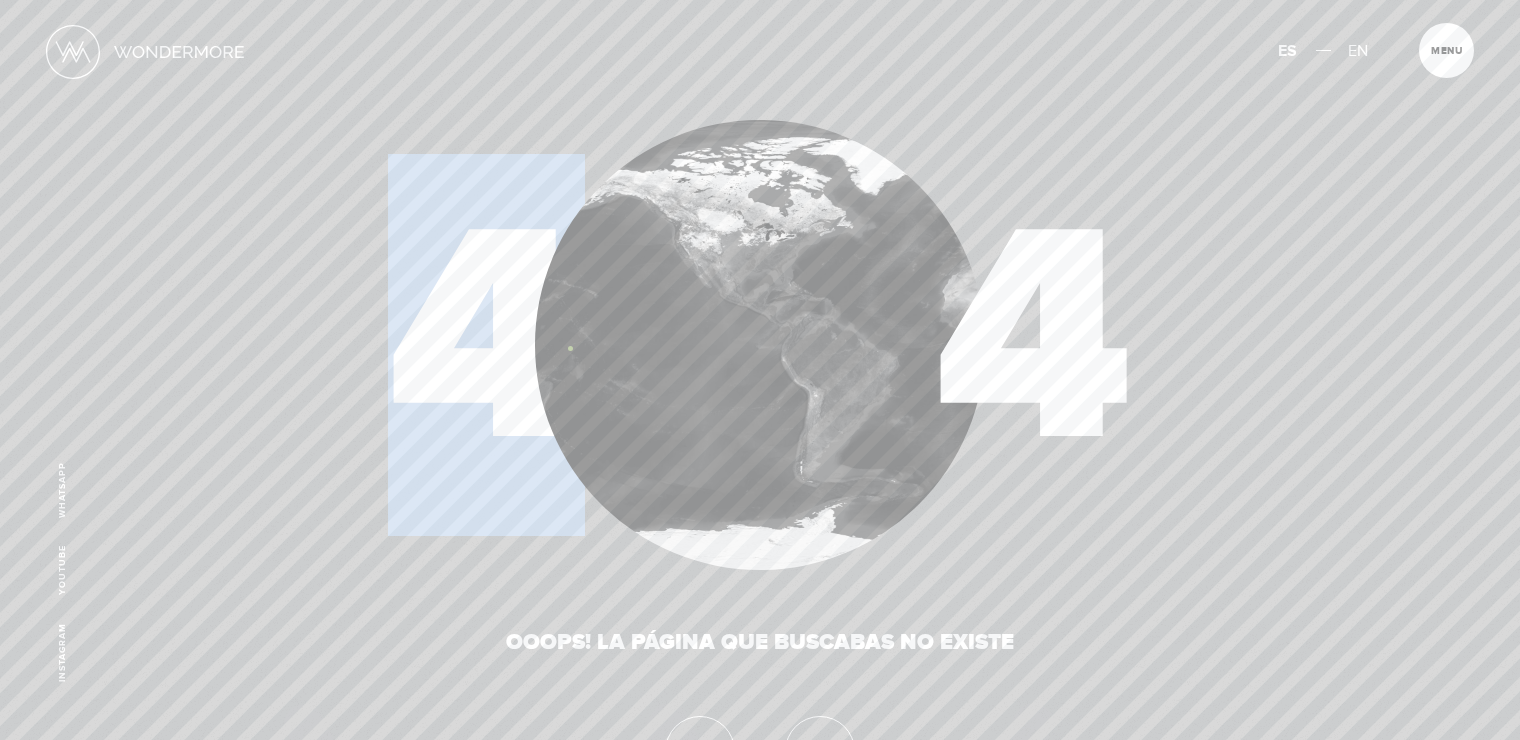 click at bounding box center (760, 345) 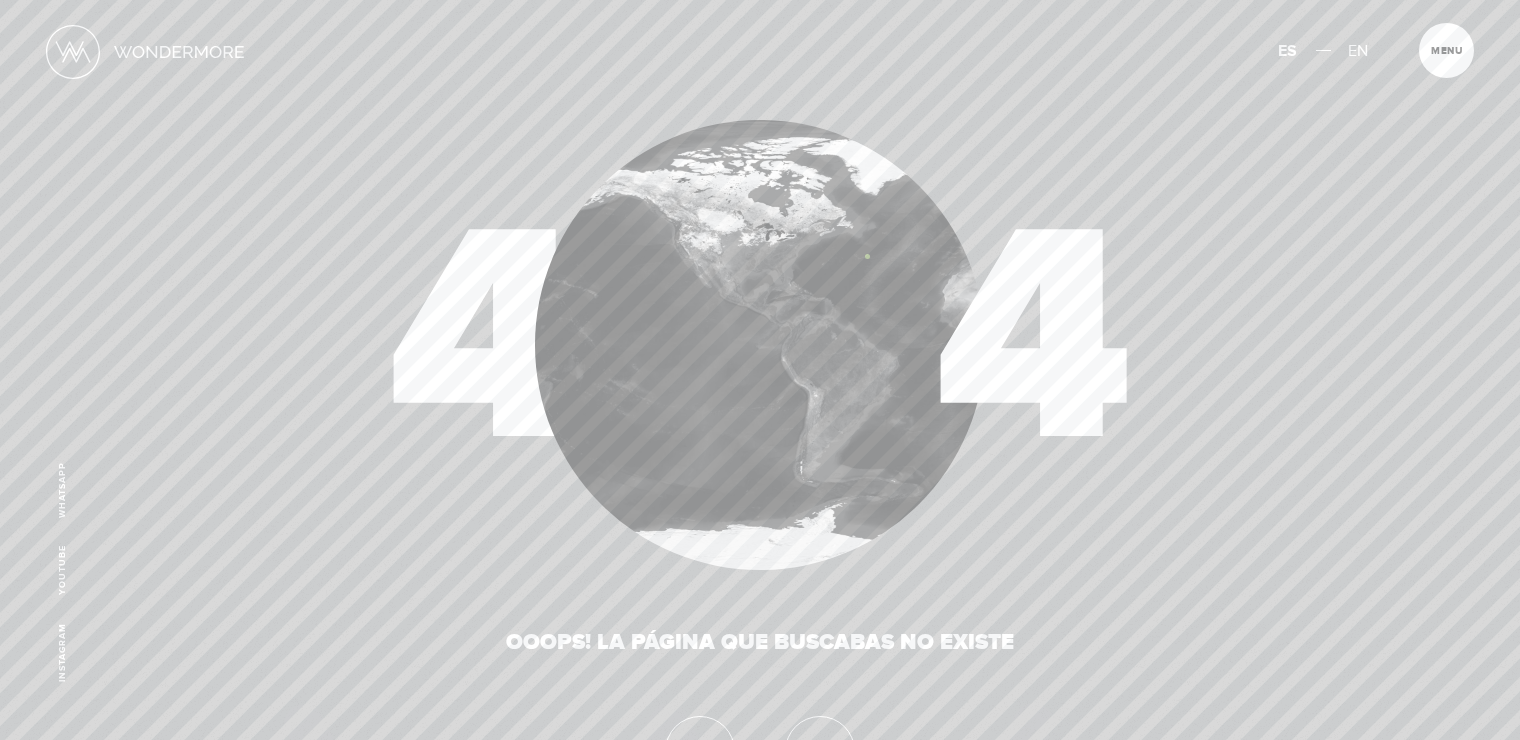 click on "4 4" at bounding box center [760, 345] 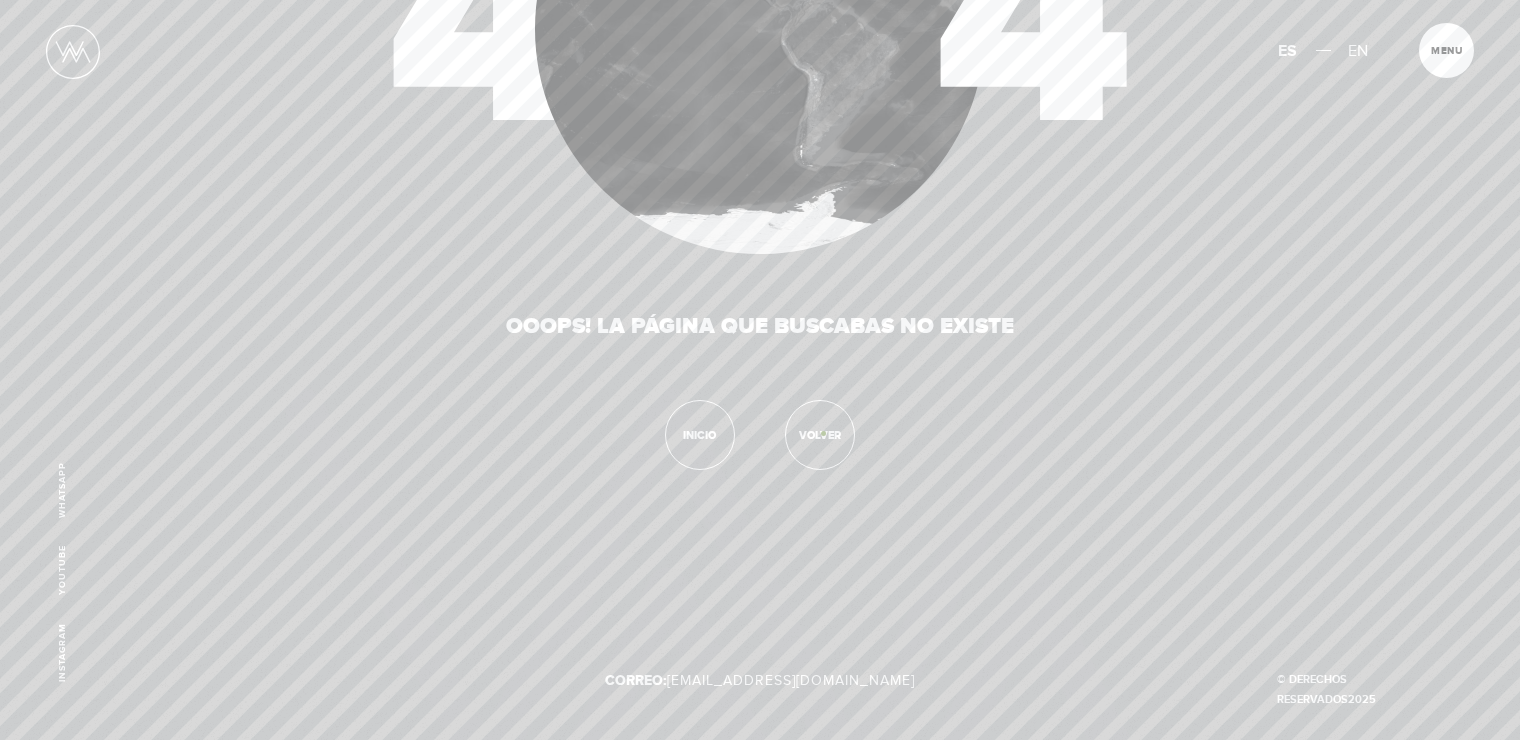 scroll, scrollTop: 0, scrollLeft: 0, axis: both 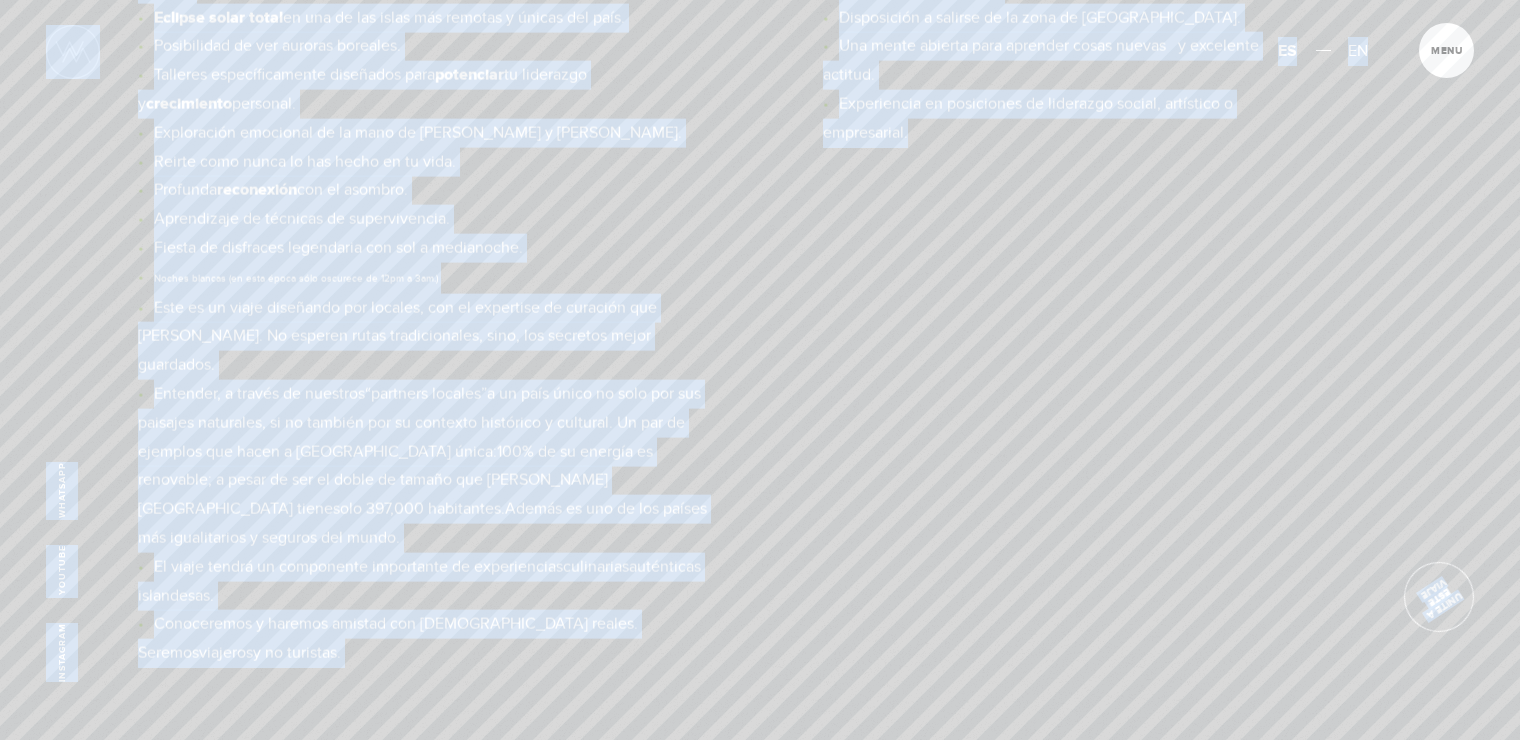 drag, startPoint x: 1514, startPoint y: 544, endPoint x: 1533, endPoint y: 607, distance: 65.802734 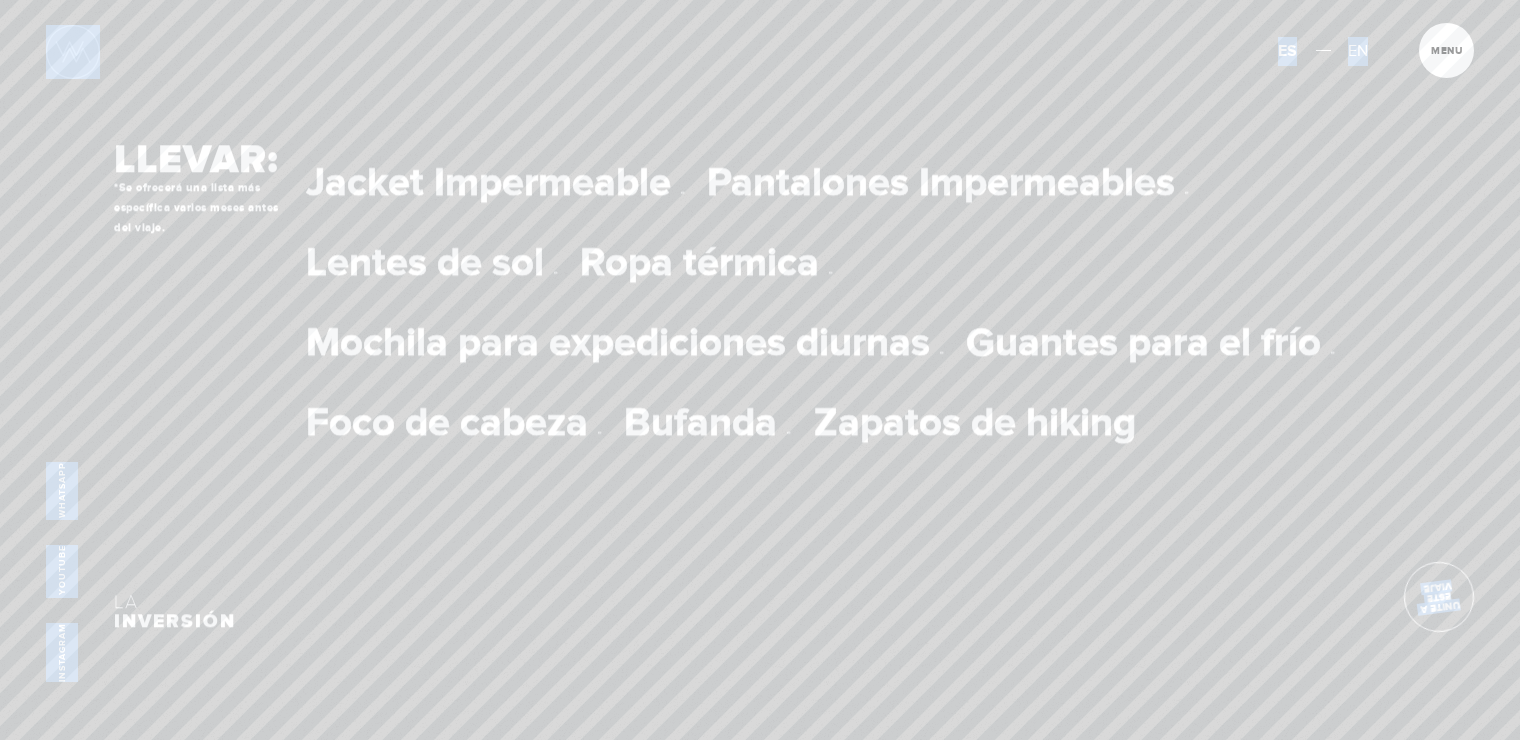 scroll, scrollTop: 19237, scrollLeft: 0, axis: vertical 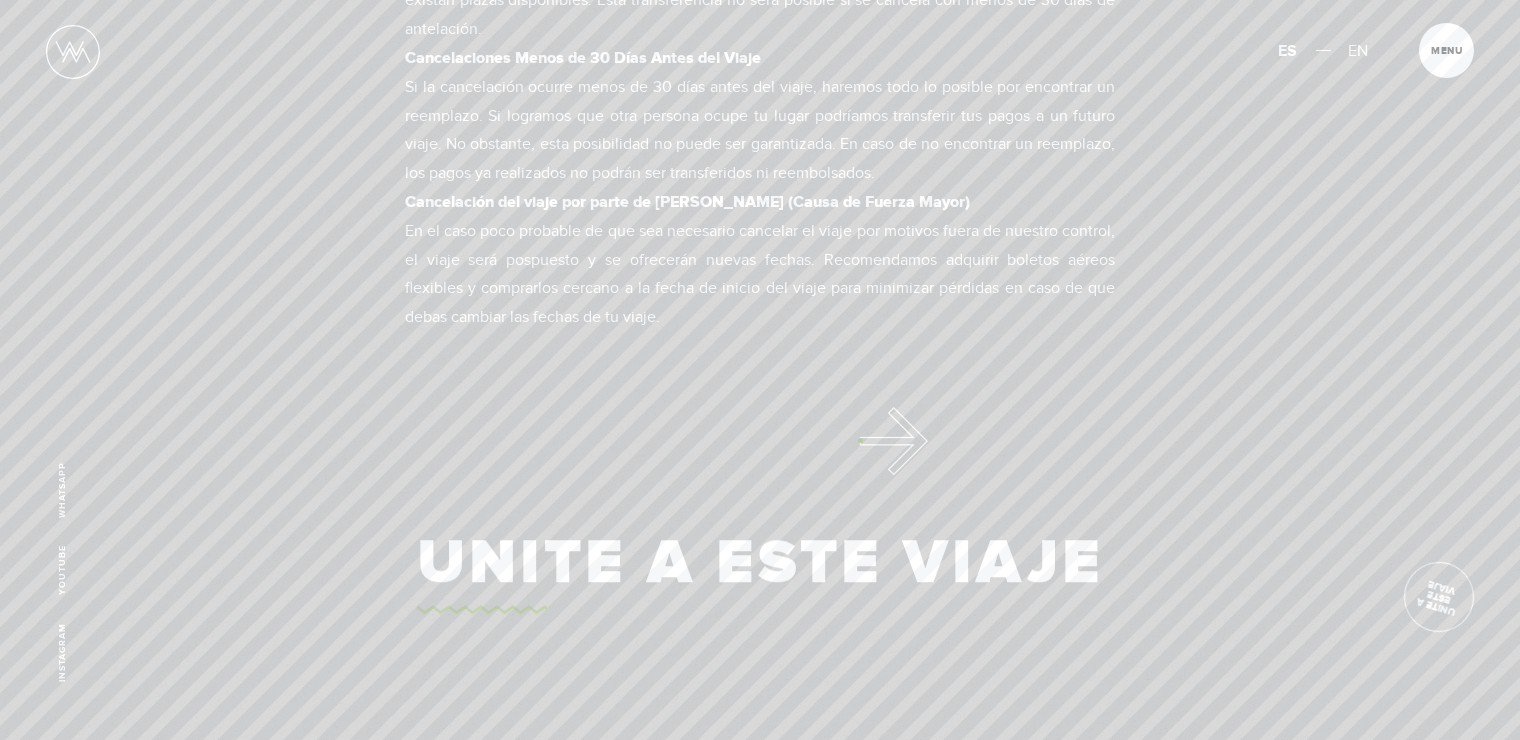 click on "Unite a este viaje" at bounding box center [760, 563] 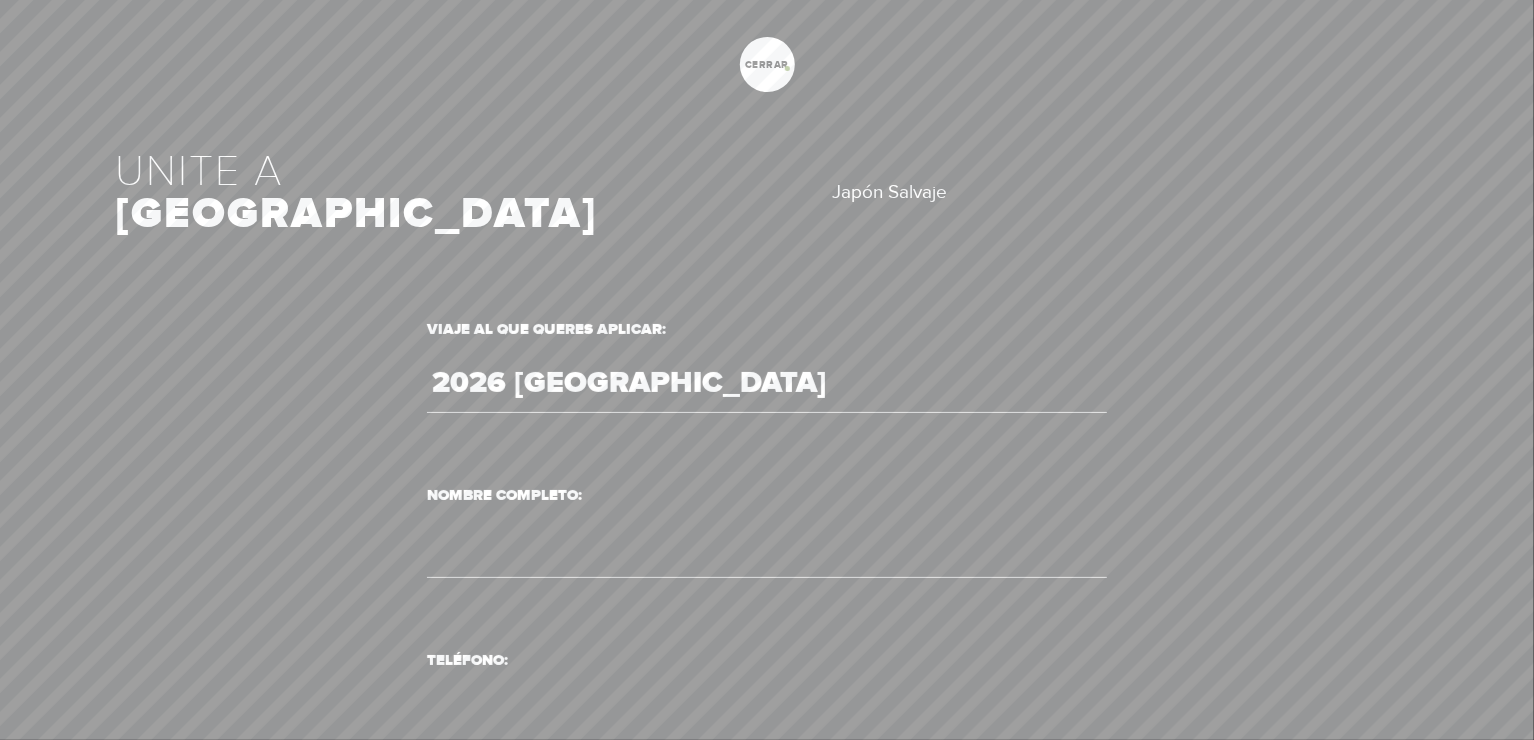 click on "cerrar" at bounding box center [767, 65] 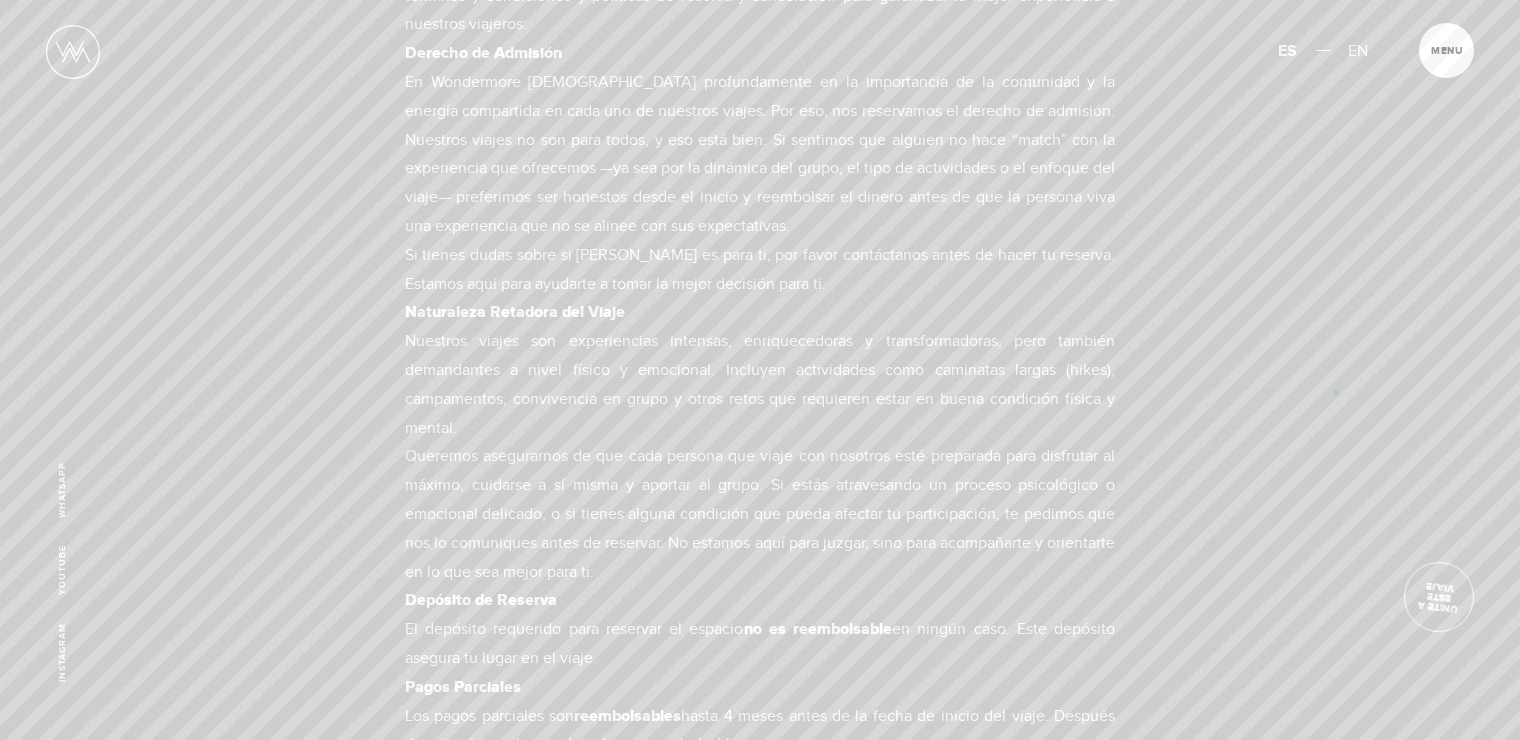 scroll, scrollTop: 18148, scrollLeft: 0, axis: vertical 